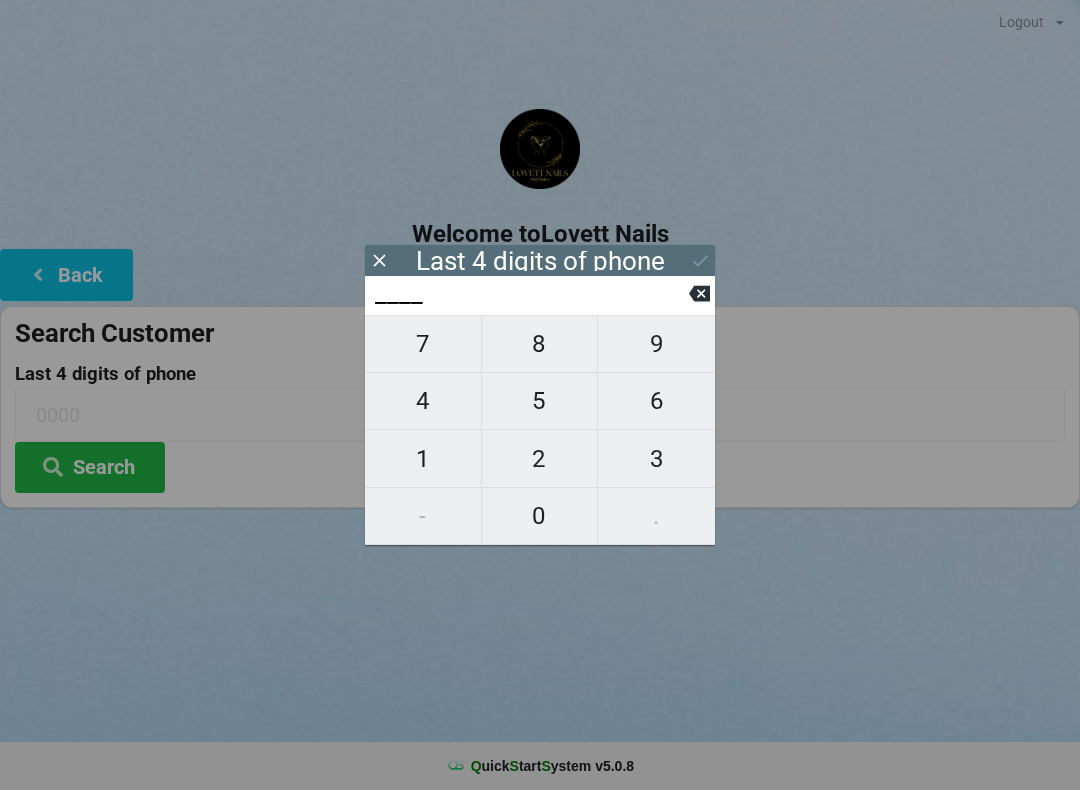 scroll, scrollTop: 0, scrollLeft: 0, axis: both 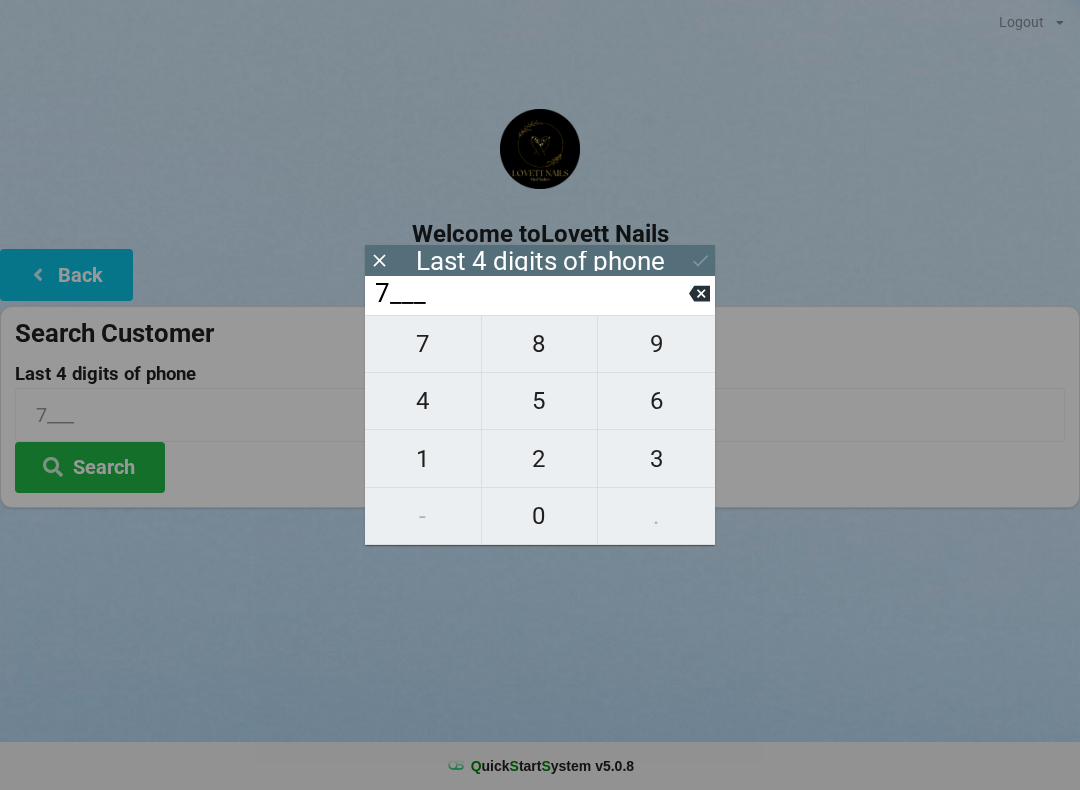 click on "7___" at bounding box center (531, 294) 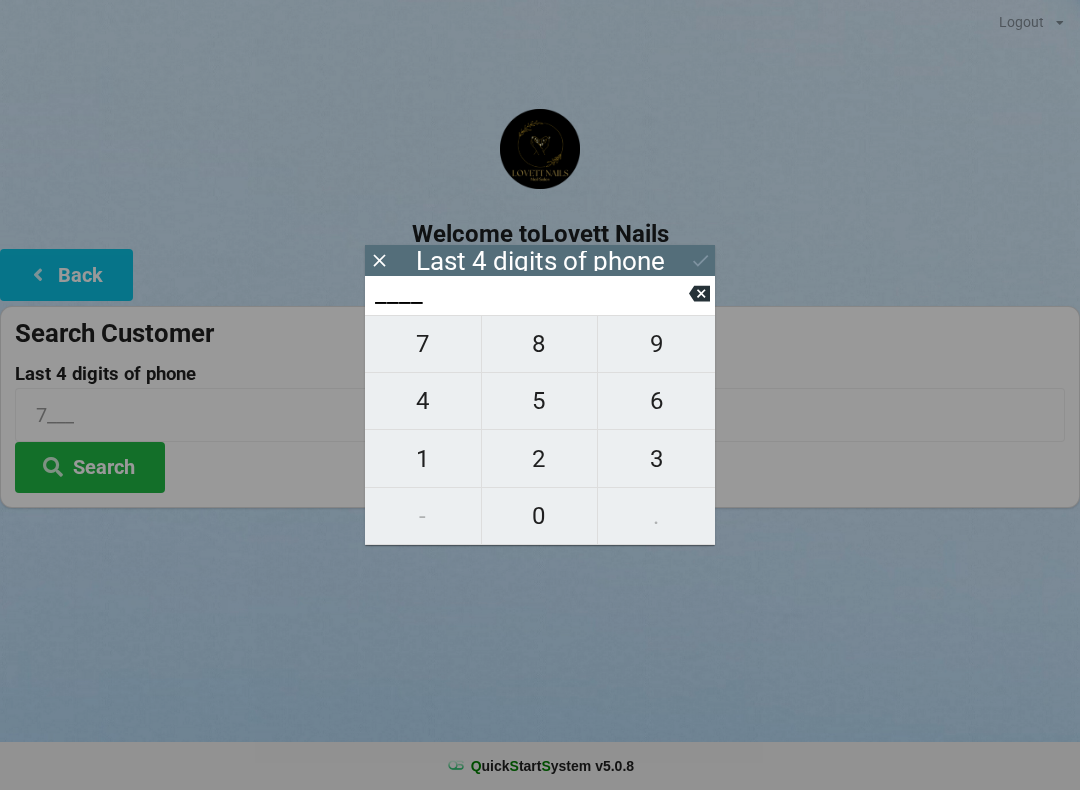 click on "8" at bounding box center [423, 344] 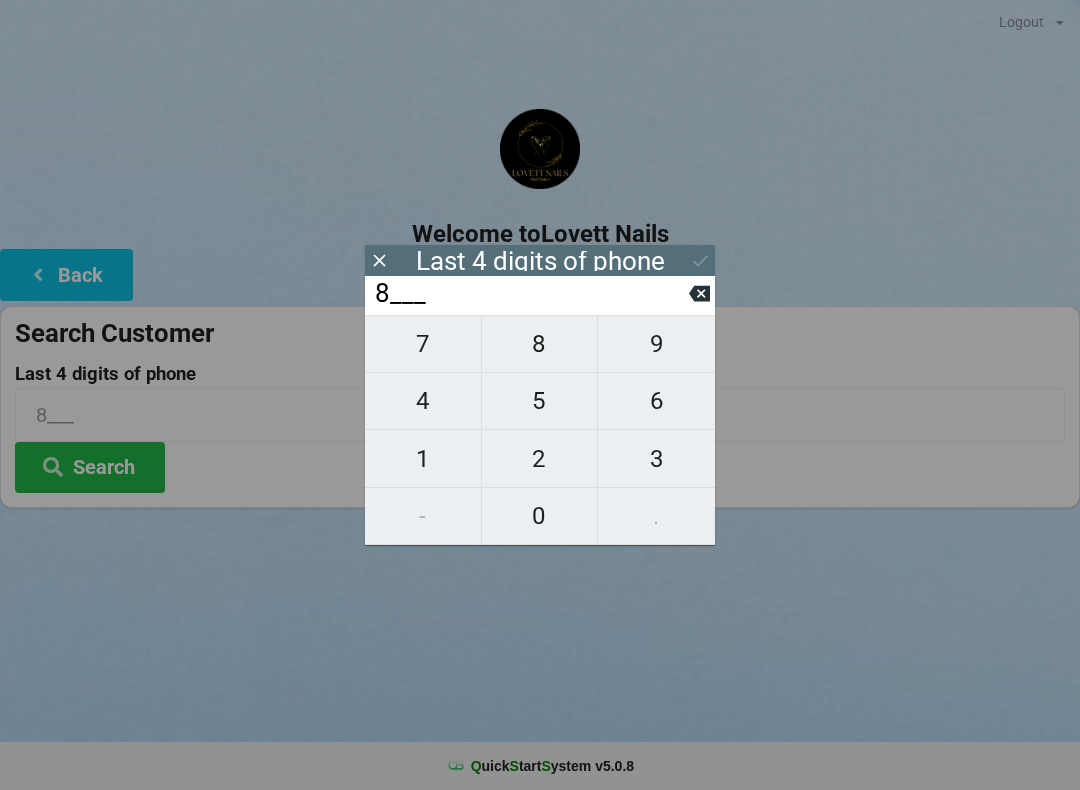 click on "6" at bounding box center [423, 344] 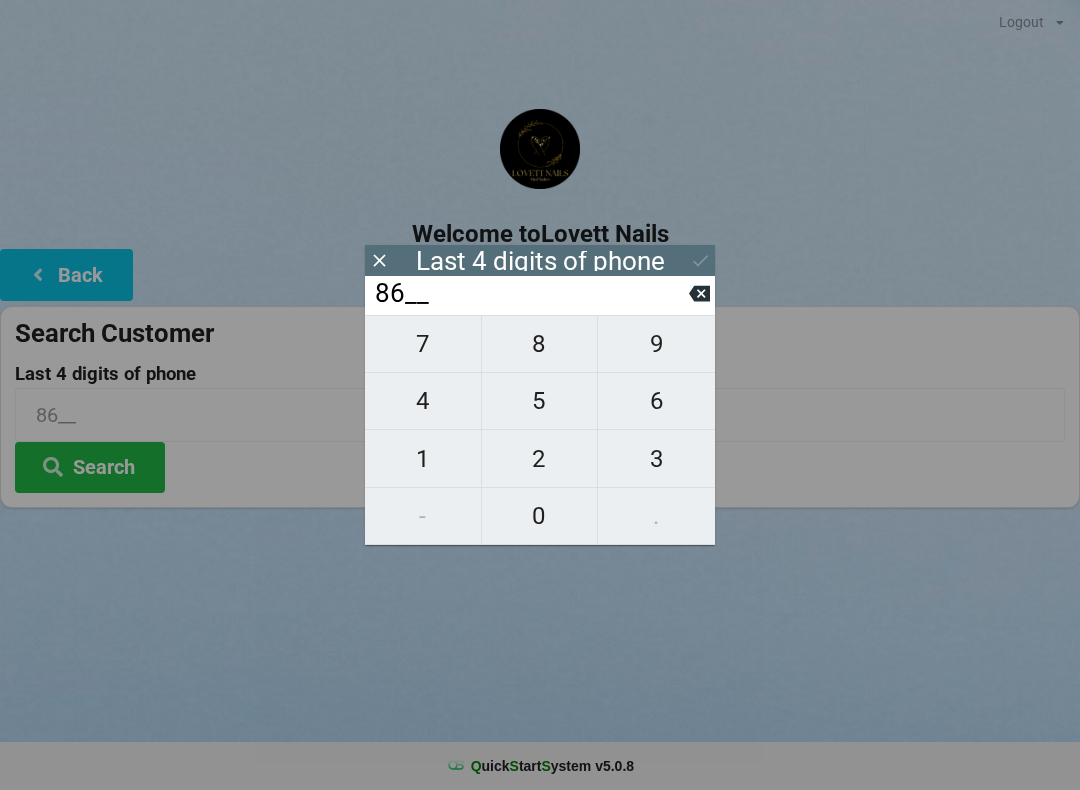 click on "6" at bounding box center (423, 344) 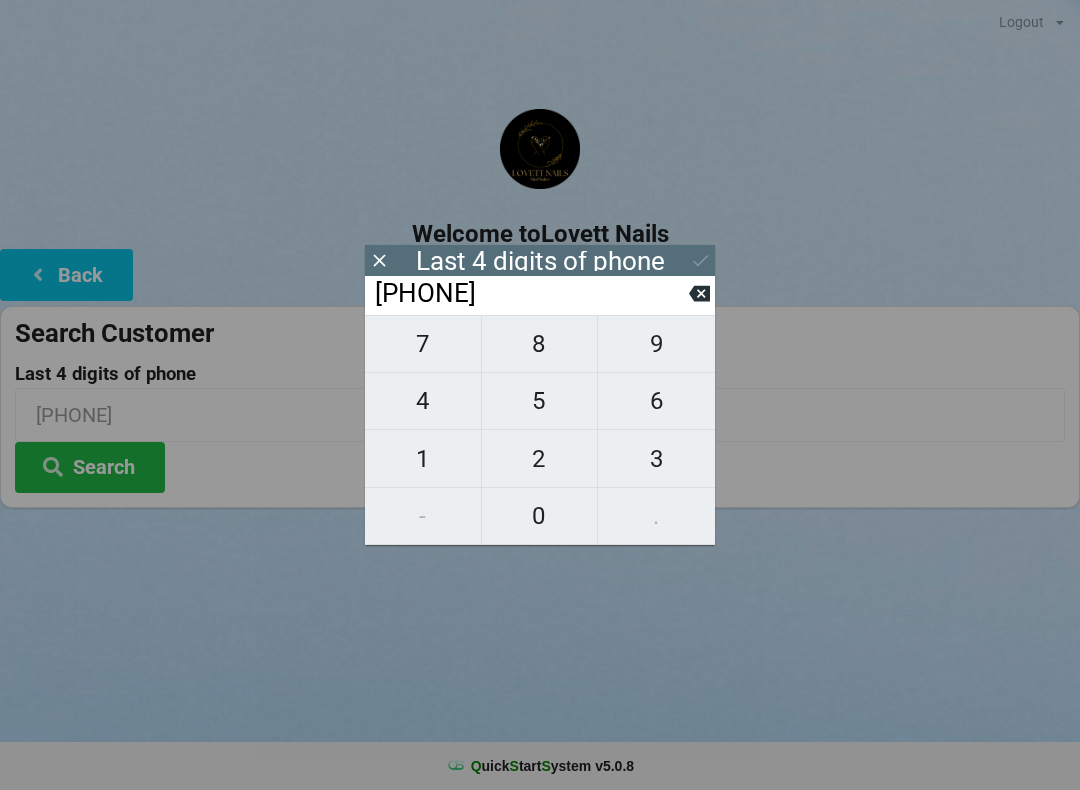 click on "6" at bounding box center [423, 344] 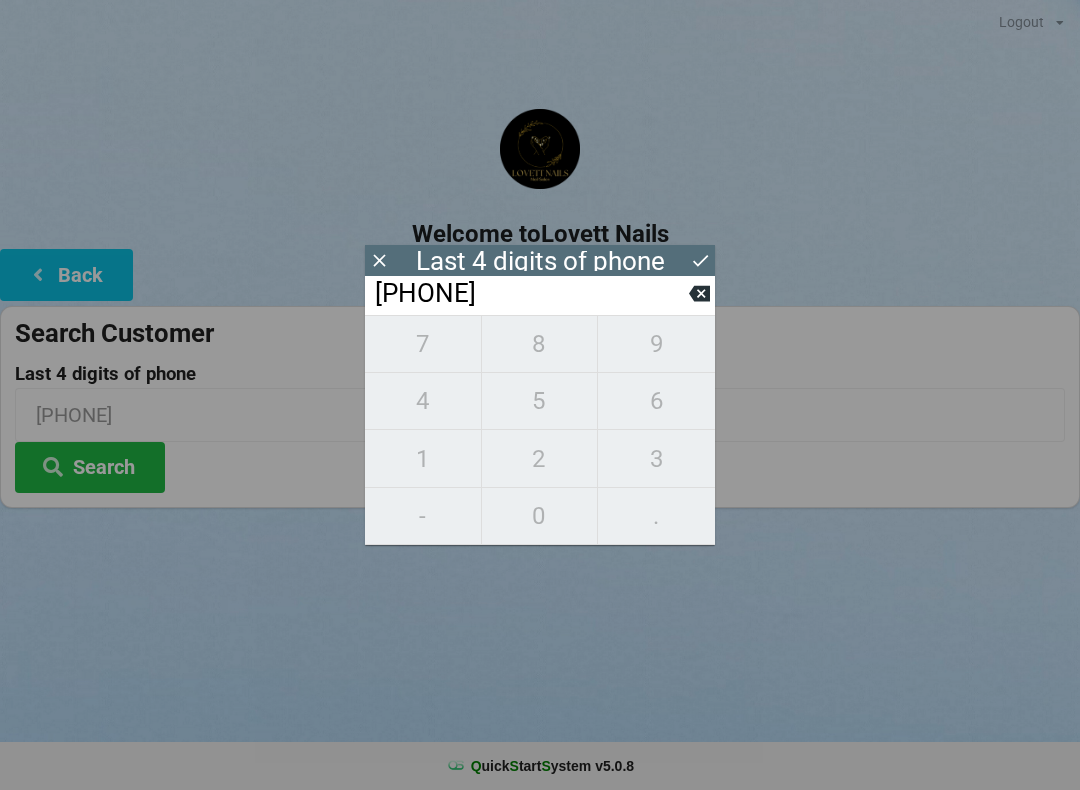click at bounding box center [379, 260] 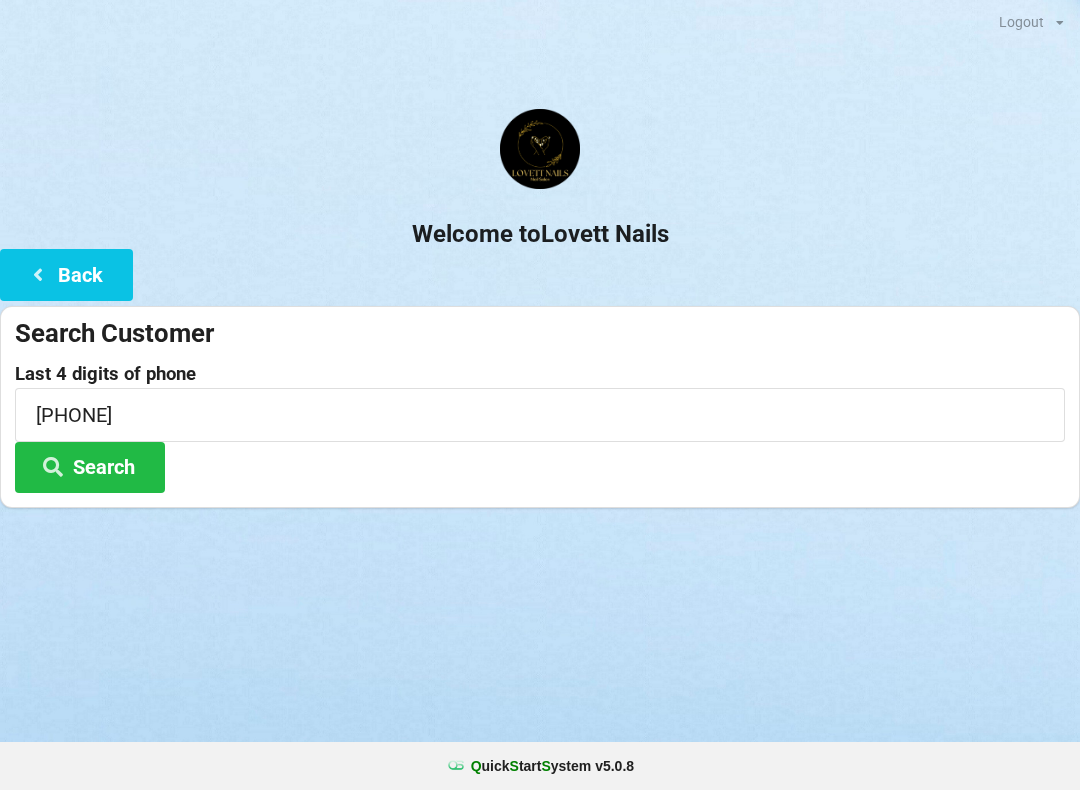 click on "Search" at bounding box center (90, 467) 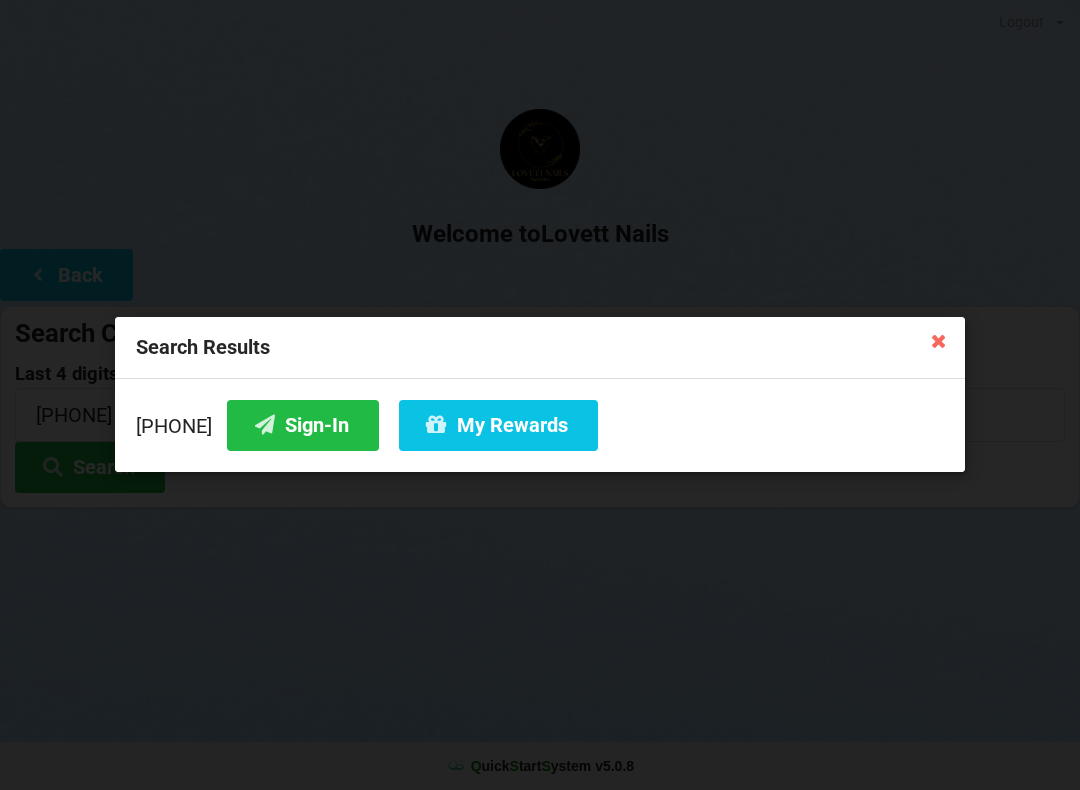click on "My Rewards" at bounding box center (498, 425) 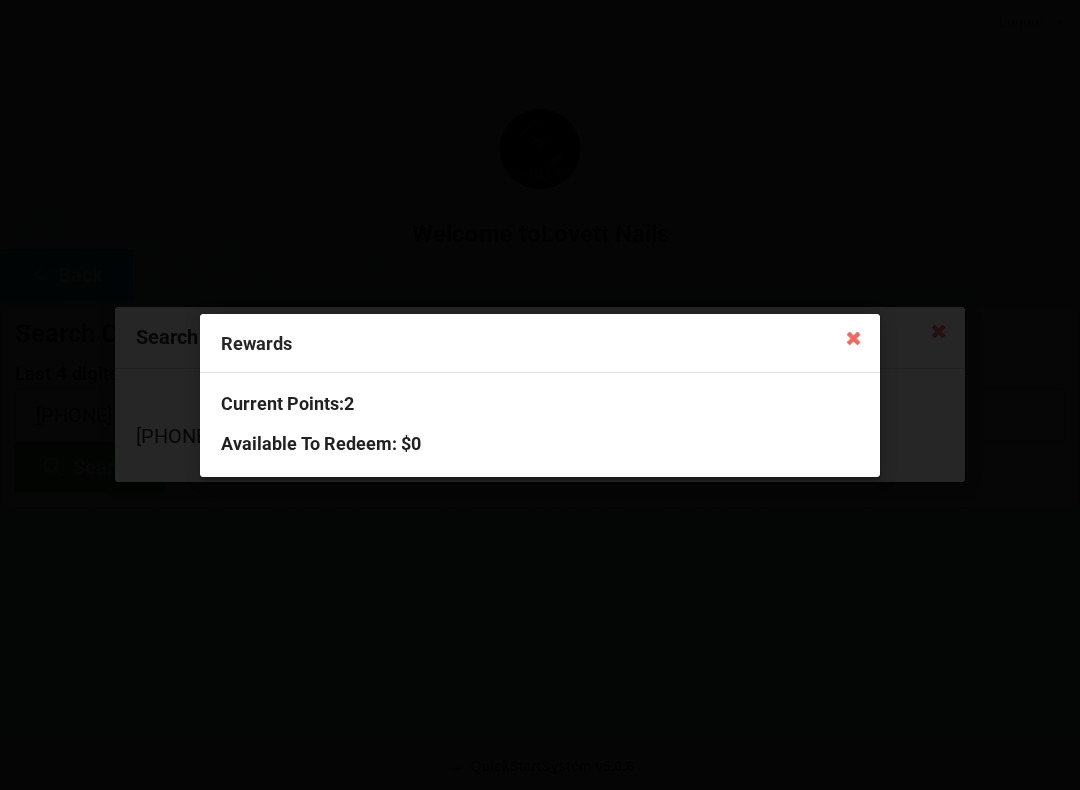 click at bounding box center [854, 337] 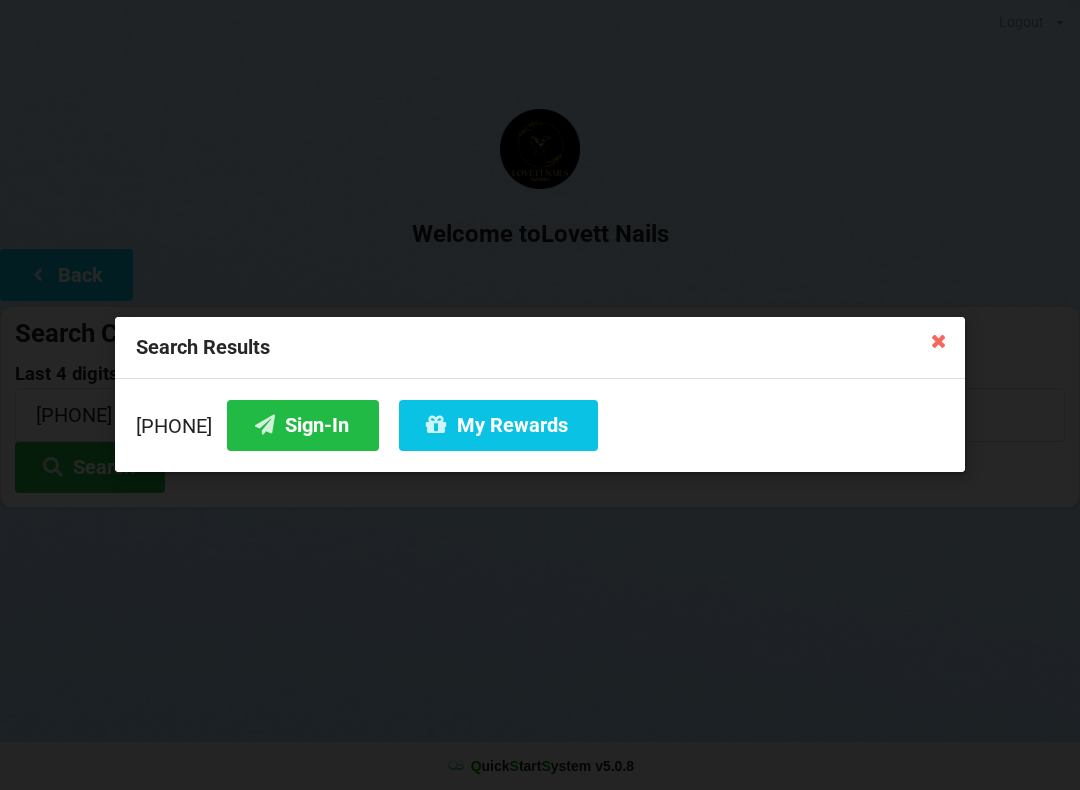 click at bounding box center (939, 340) 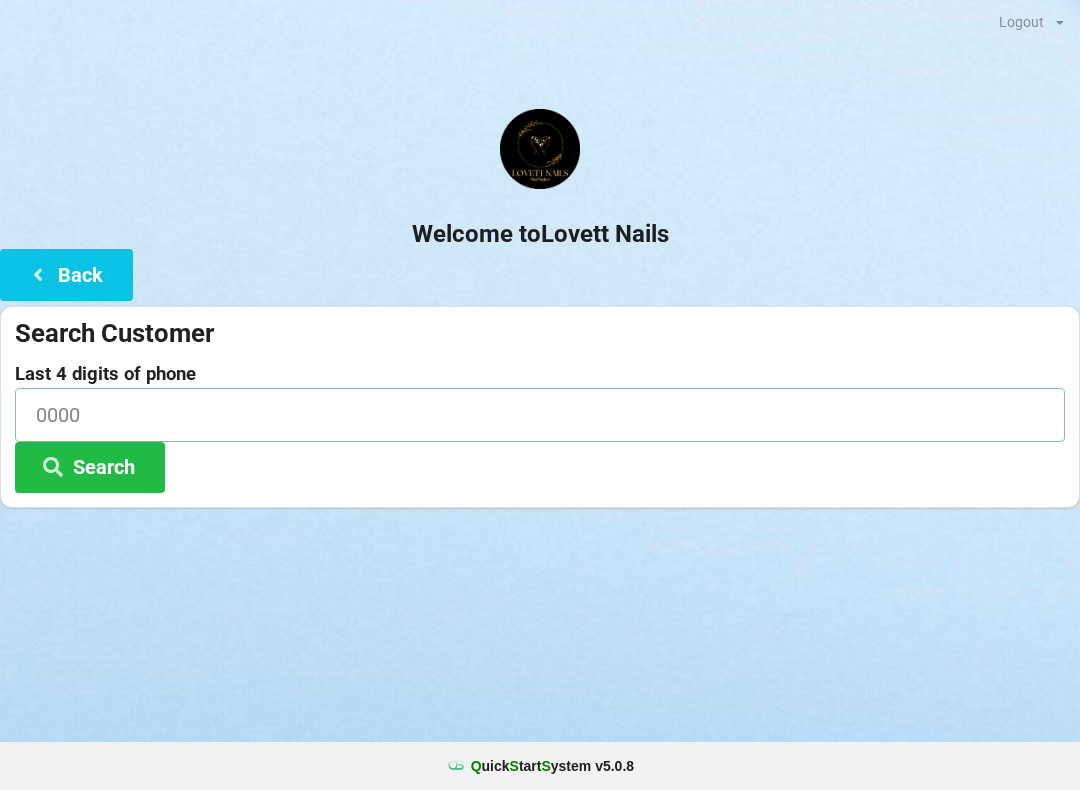 click at bounding box center (540, 414) 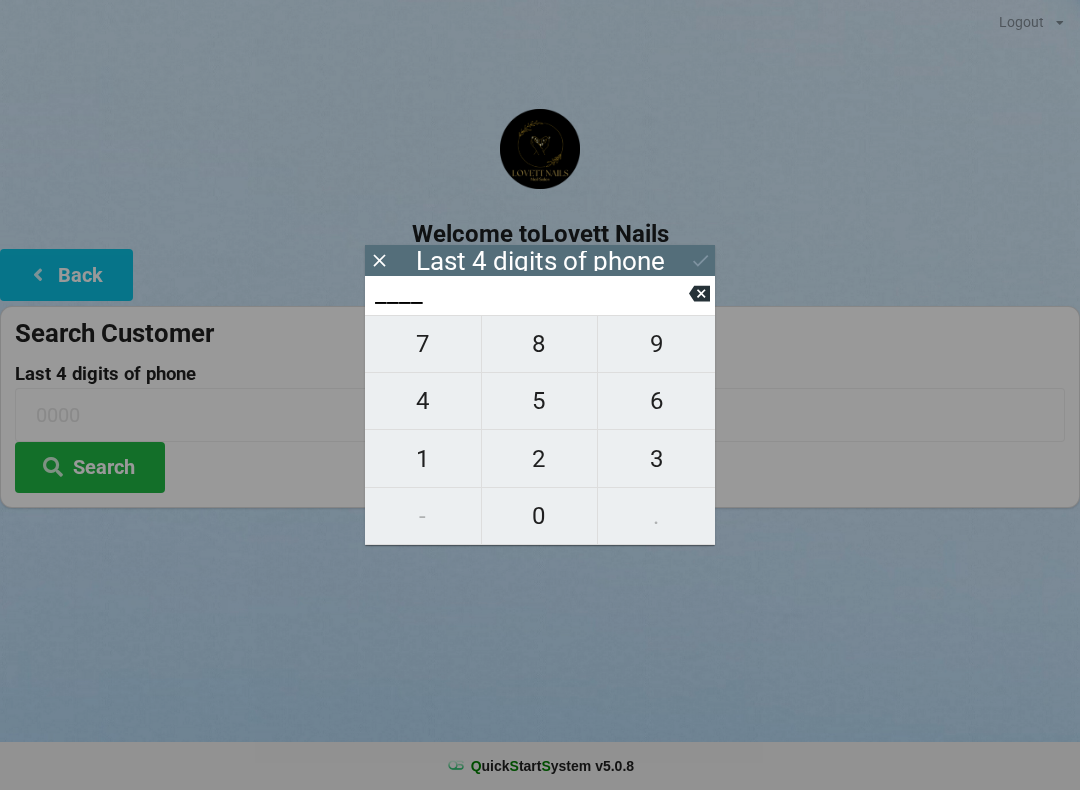 click on "2" at bounding box center (423, 344) 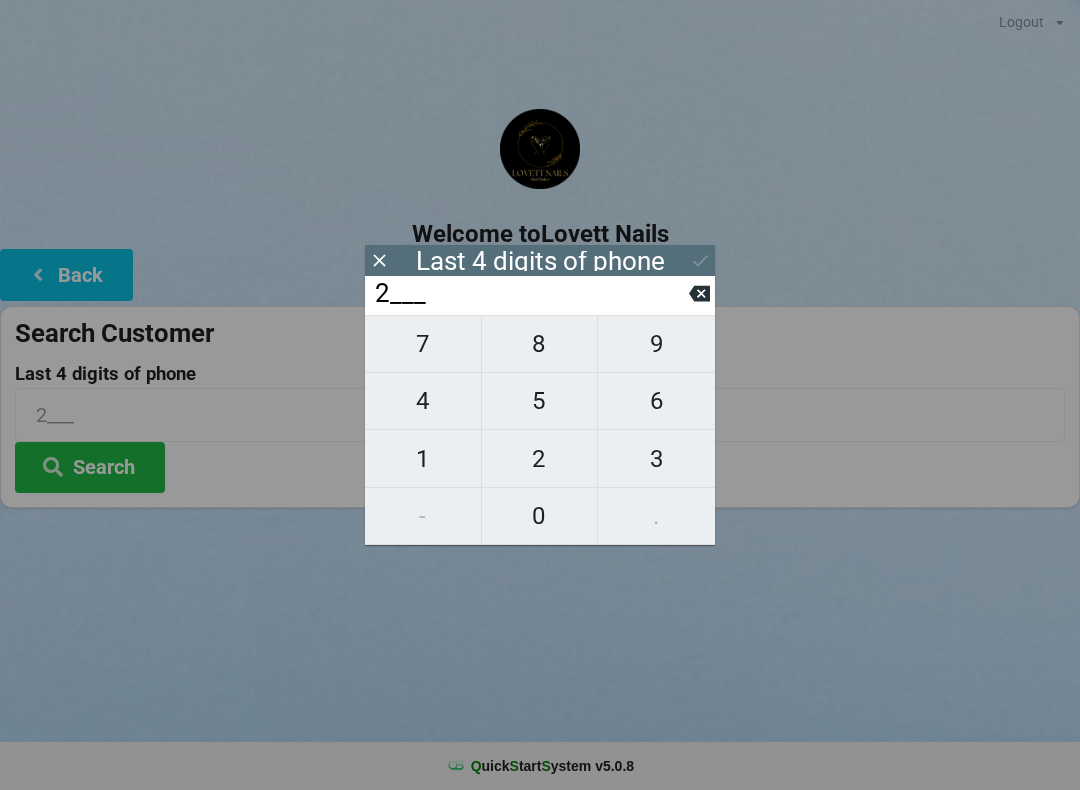 click on "9" at bounding box center (423, 344) 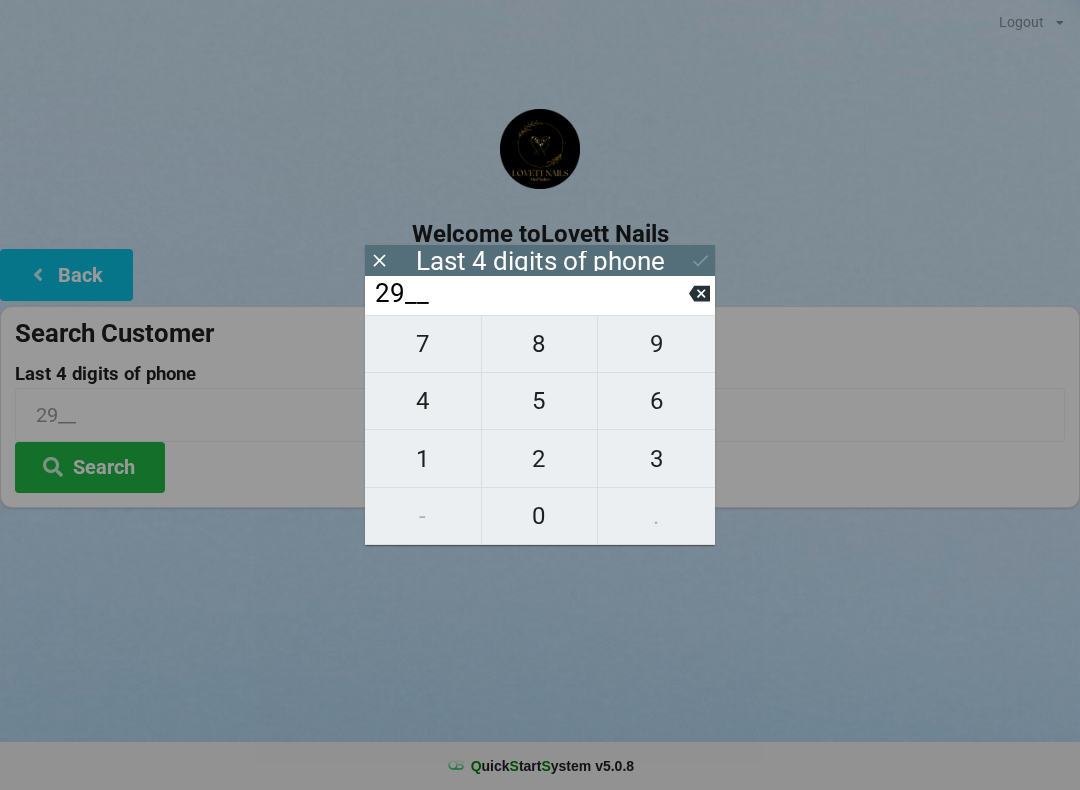 click on "0" at bounding box center [423, 344] 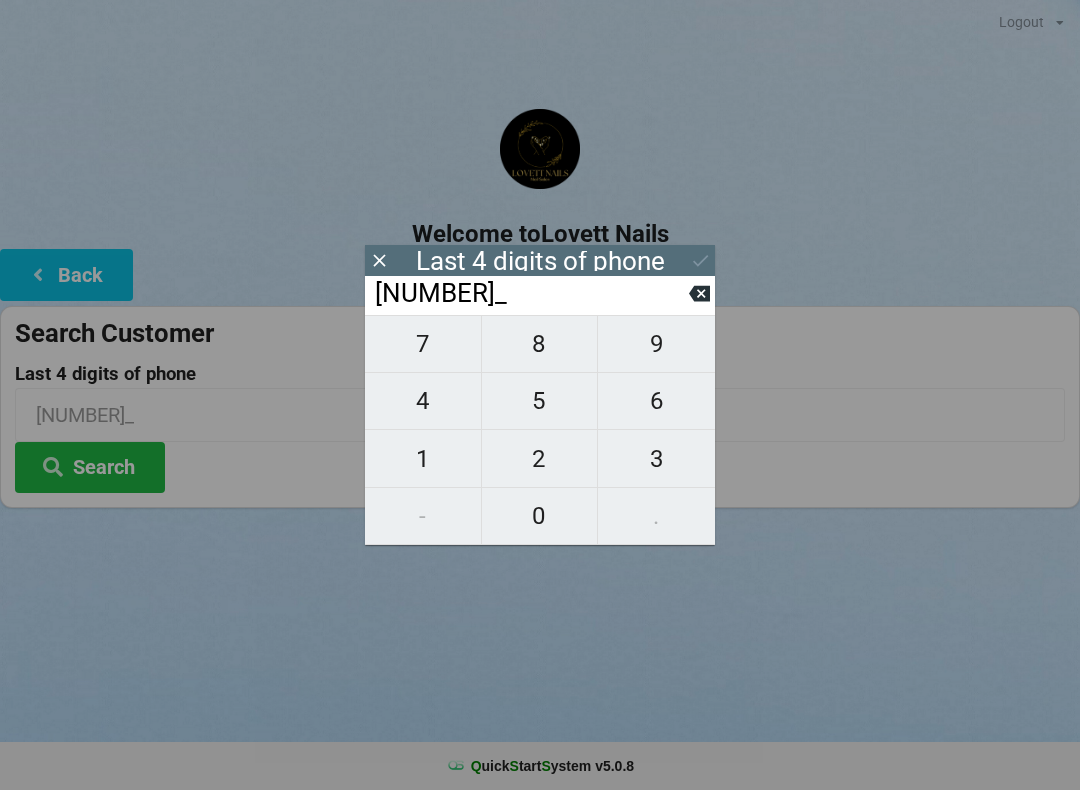 click on "9" at bounding box center (423, 344) 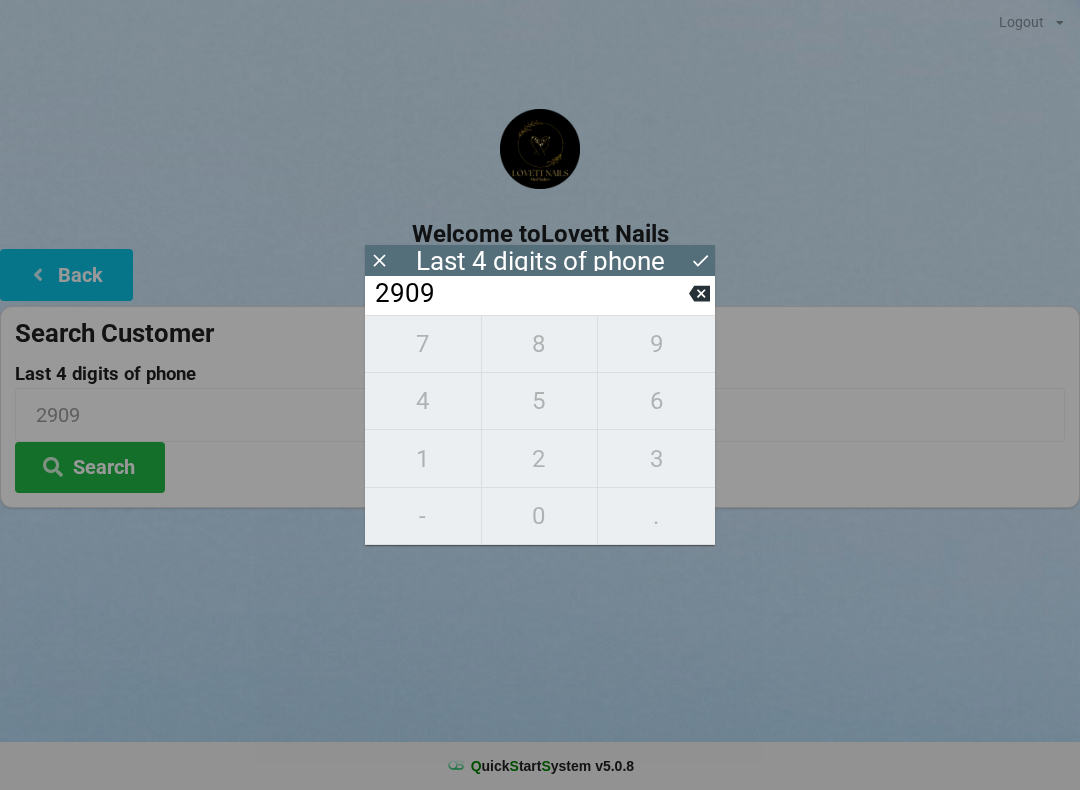 click at bounding box center [379, 260] 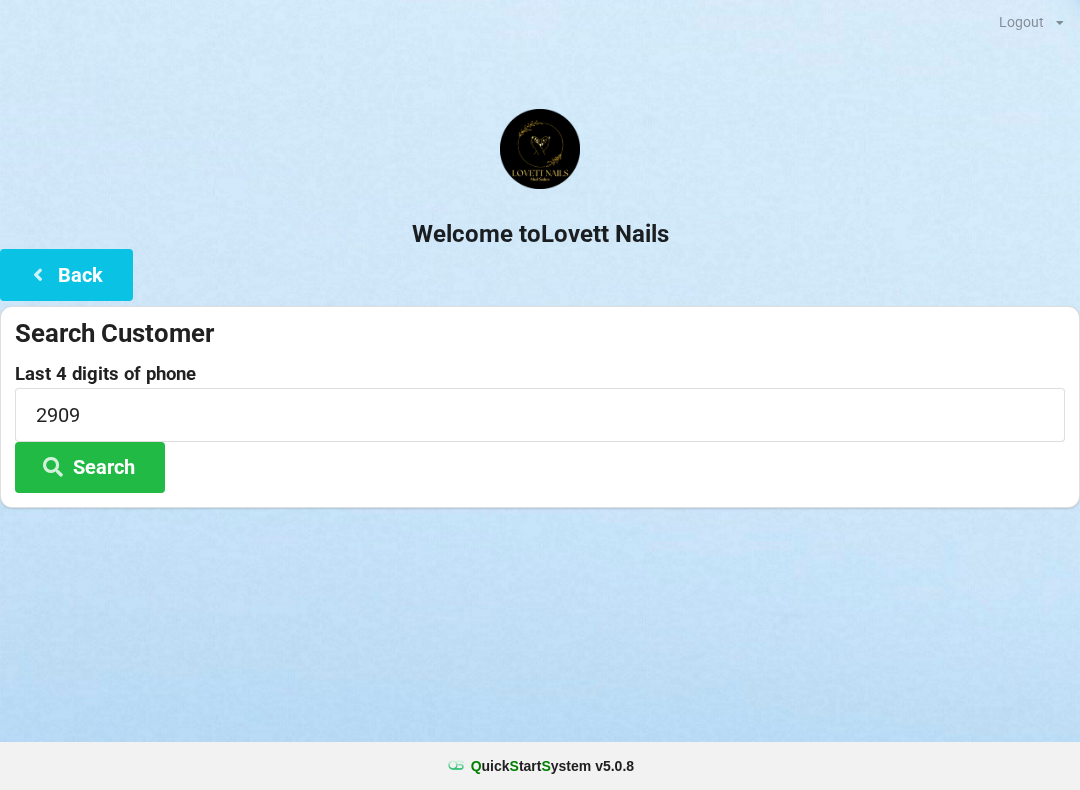 click on "Search" at bounding box center [90, 467] 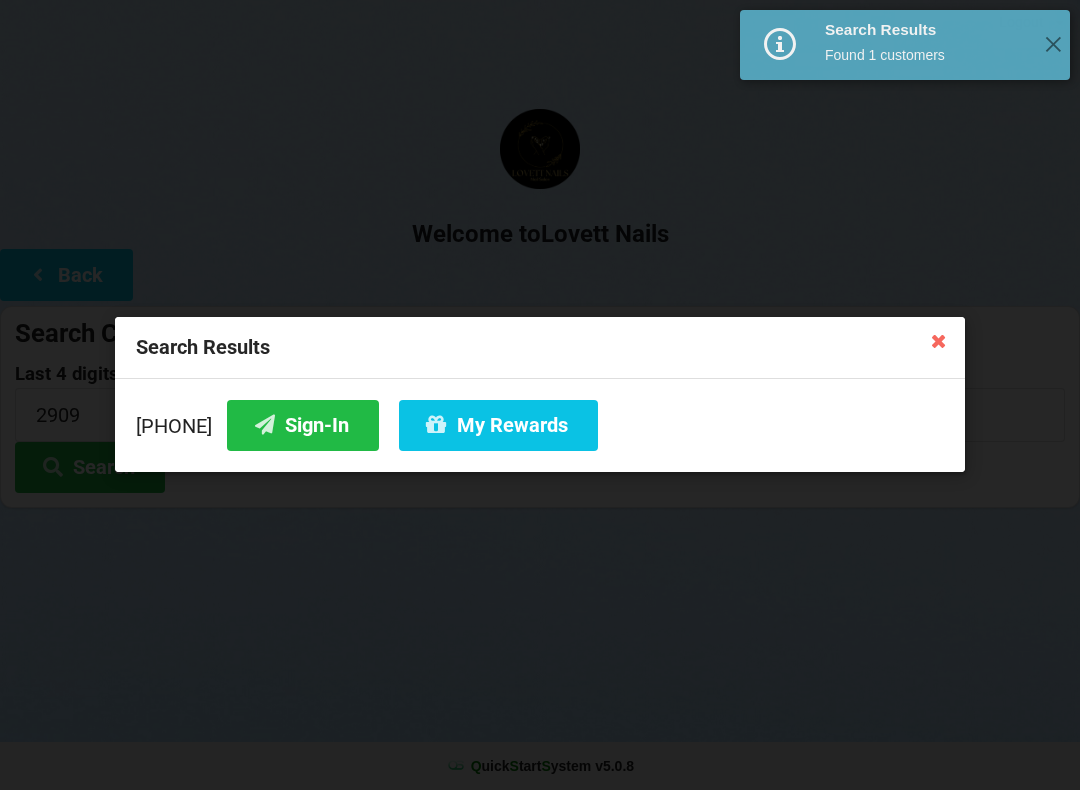 click on "My Rewards" at bounding box center (498, 425) 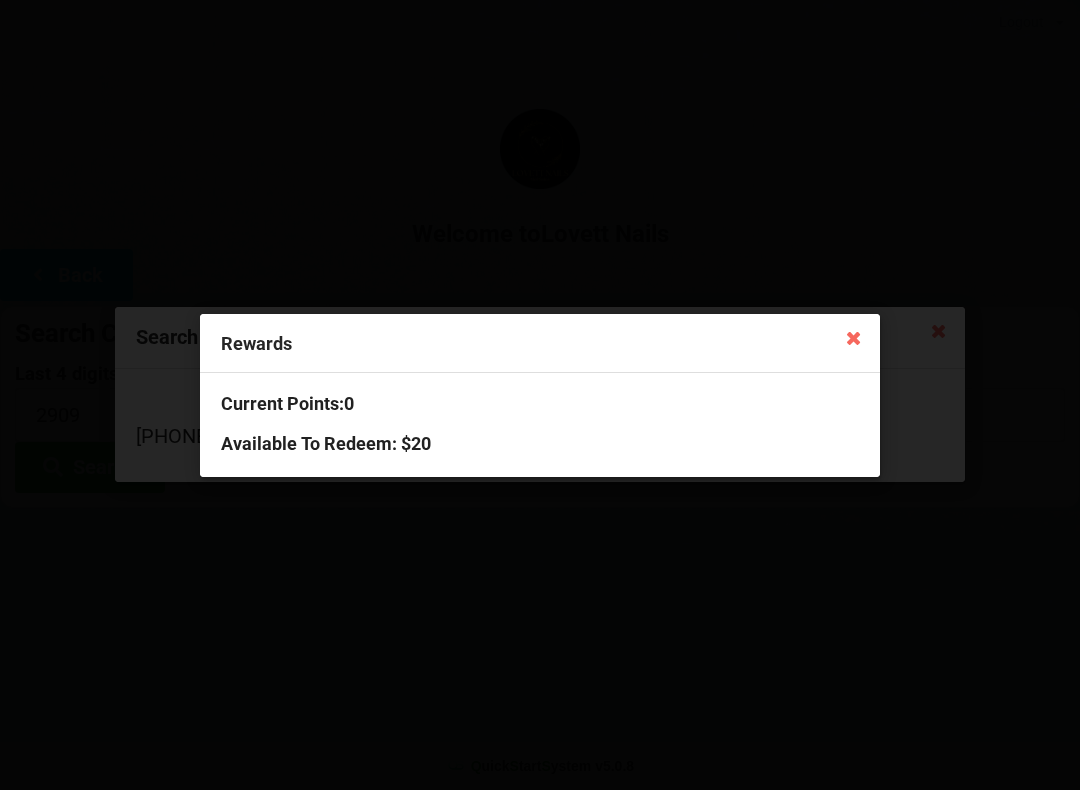 click at bounding box center (854, 337) 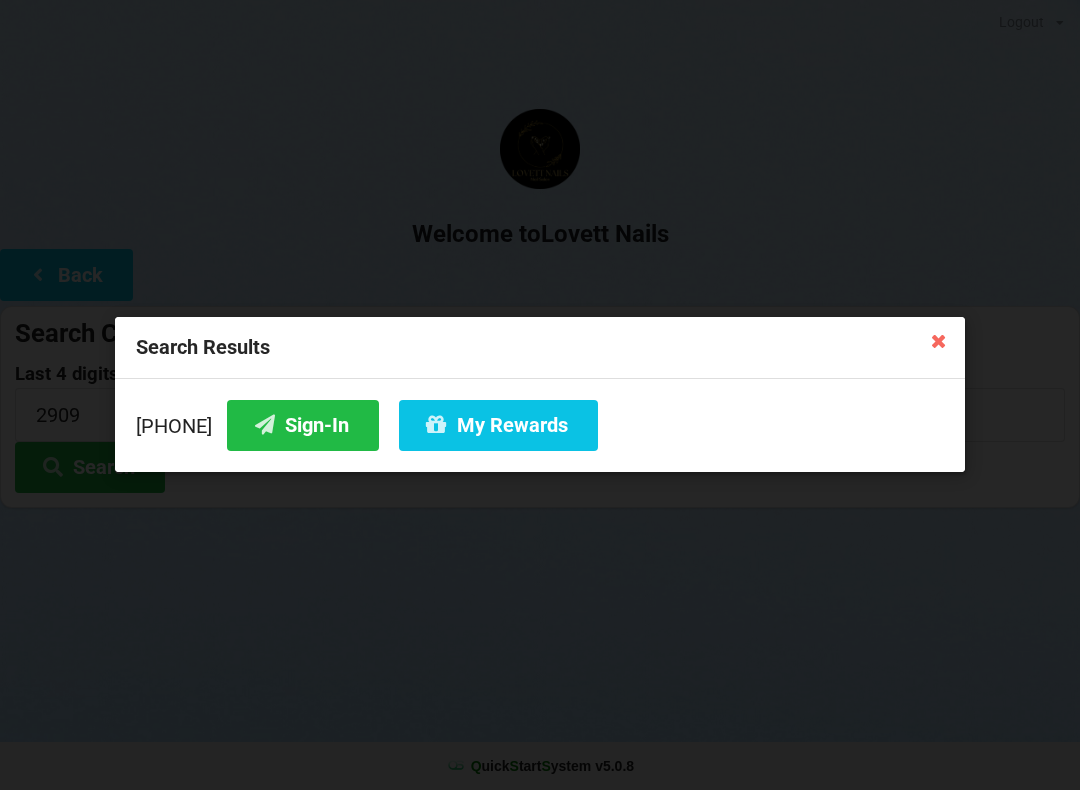 click at bounding box center (939, 340) 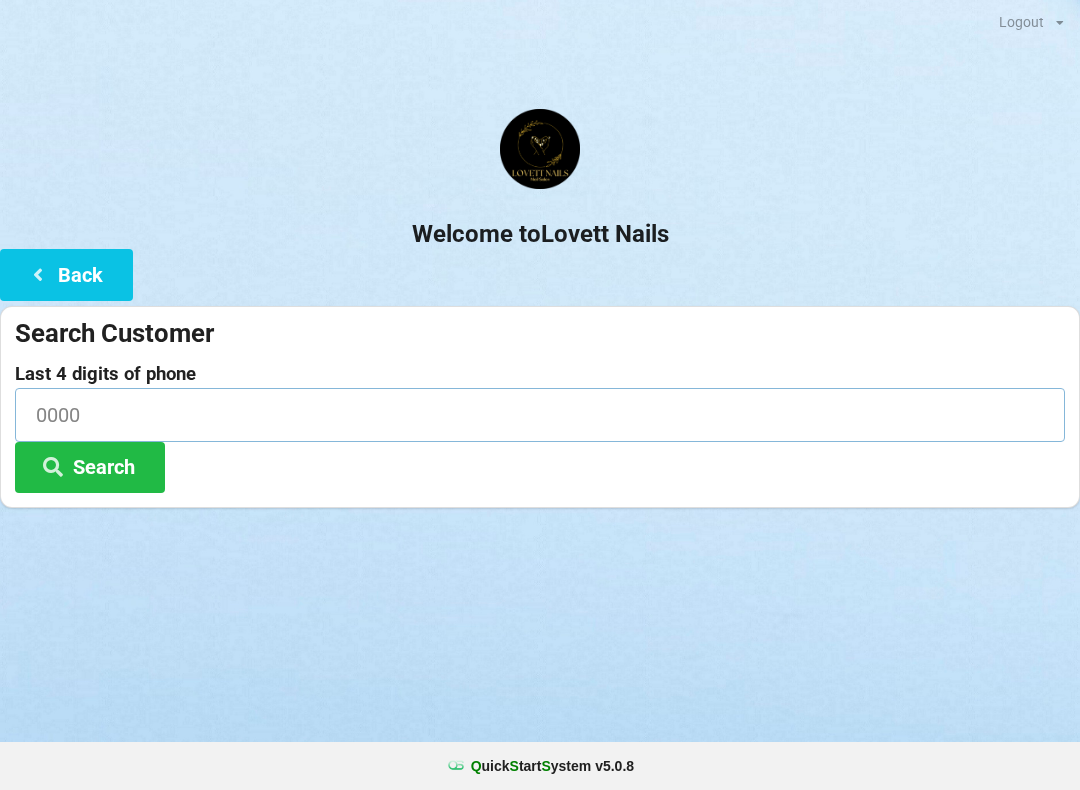 click at bounding box center [540, 414] 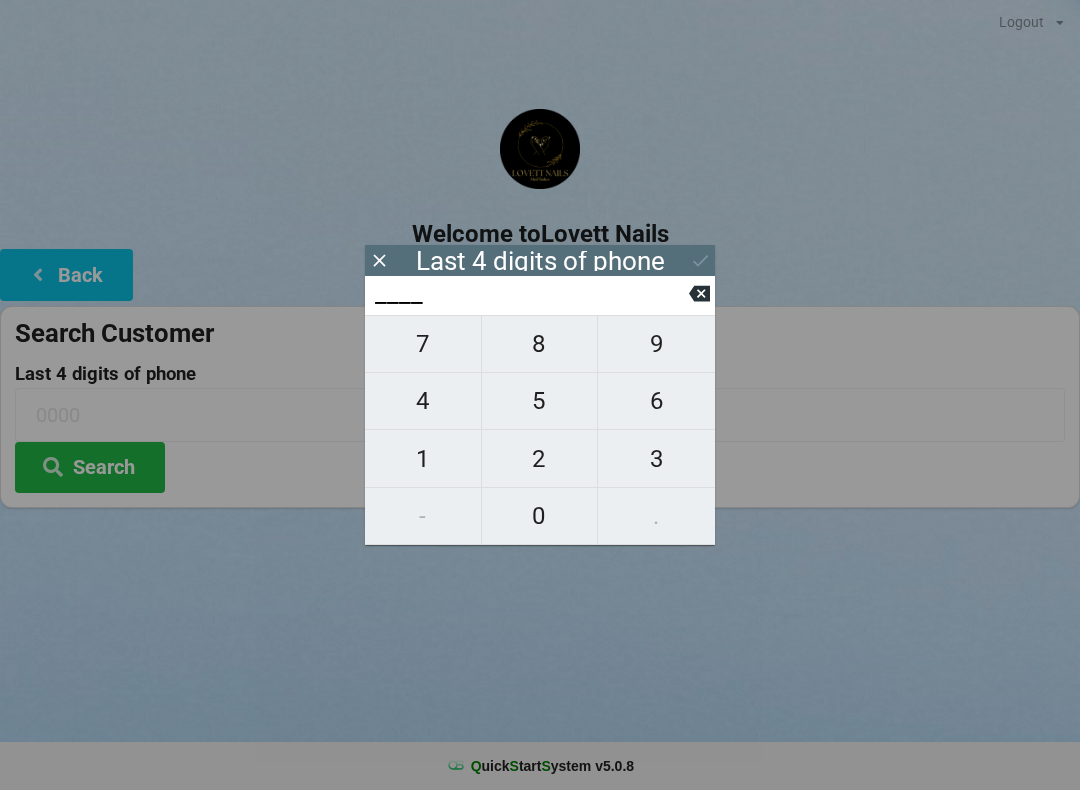 click on "2" at bounding box center (423, 344) 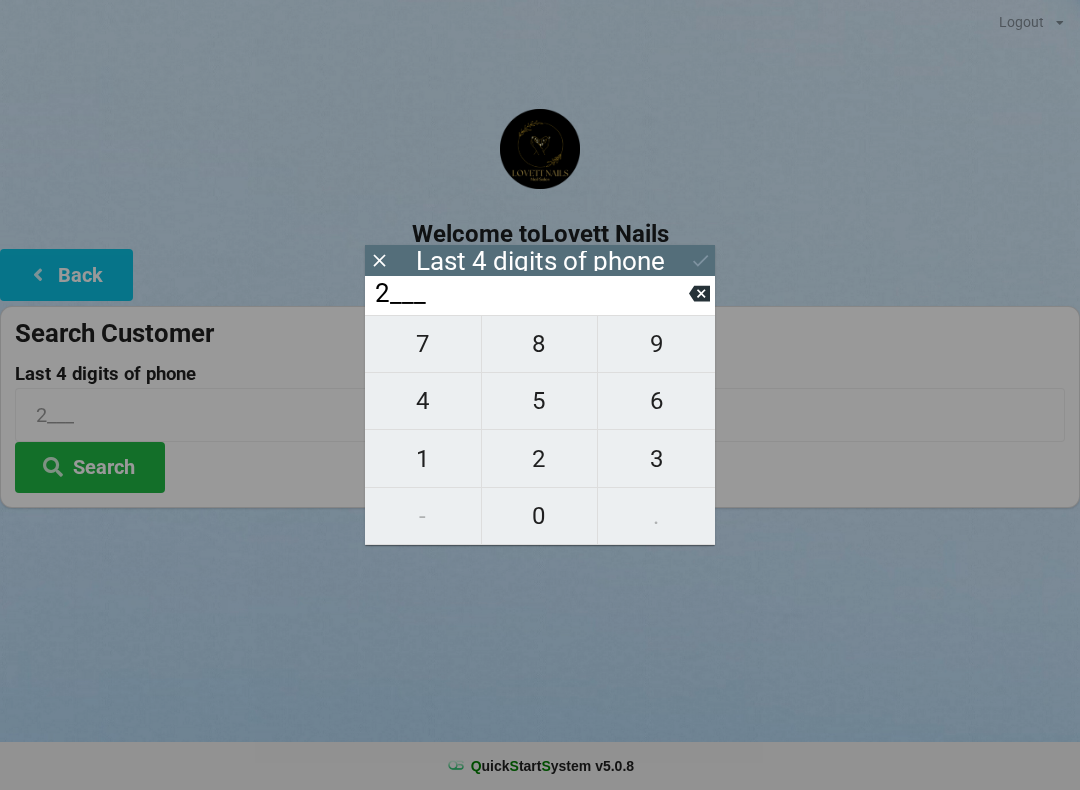 click on "9" at bounding box center [423, 344] 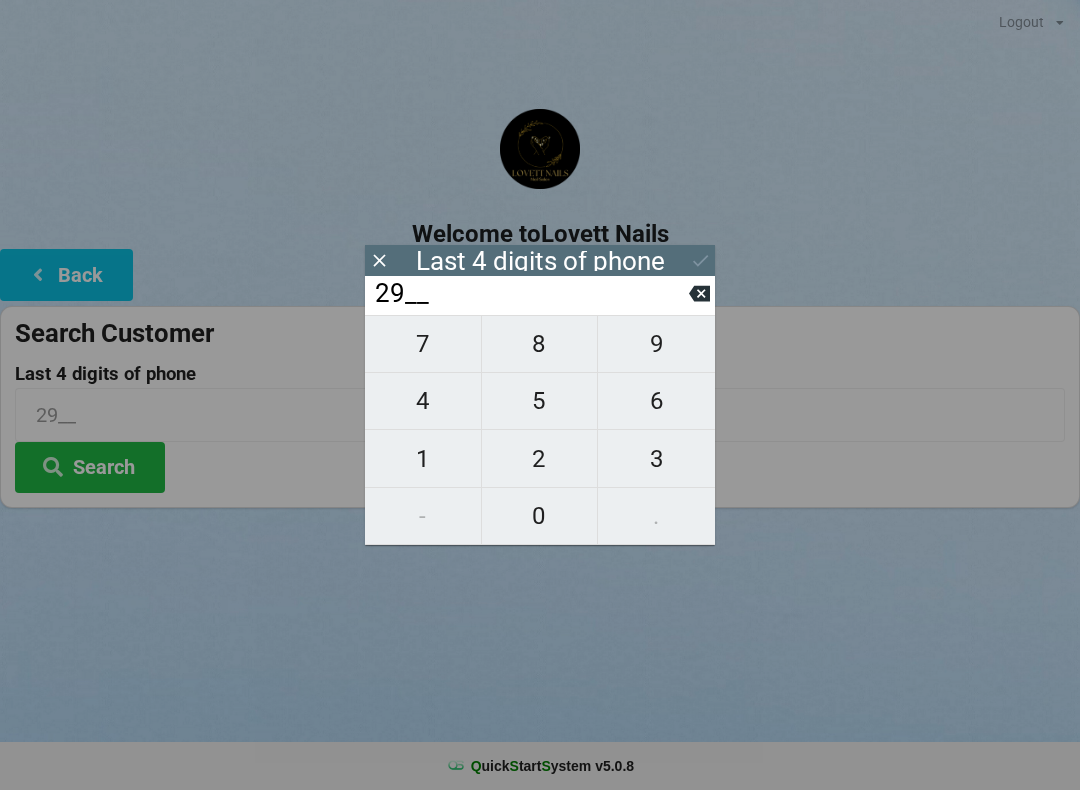 click on "0" at bounding box center [423, 344] 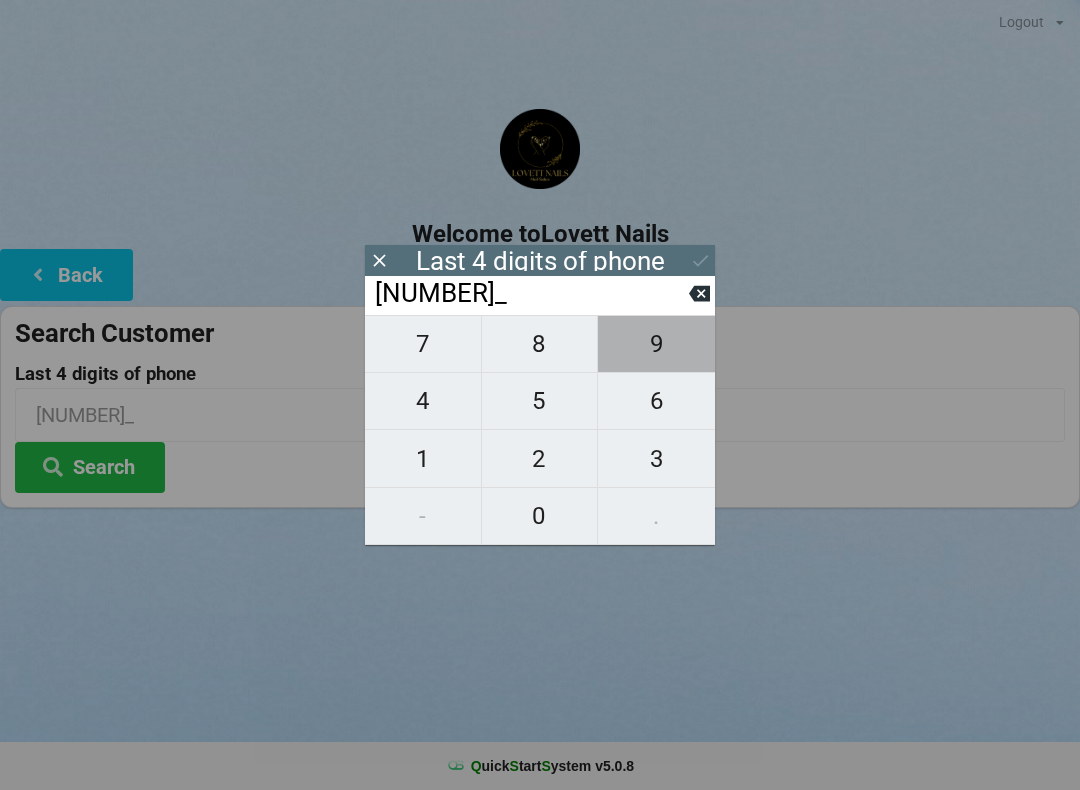 click on "9" at bounding box center [423, 344] 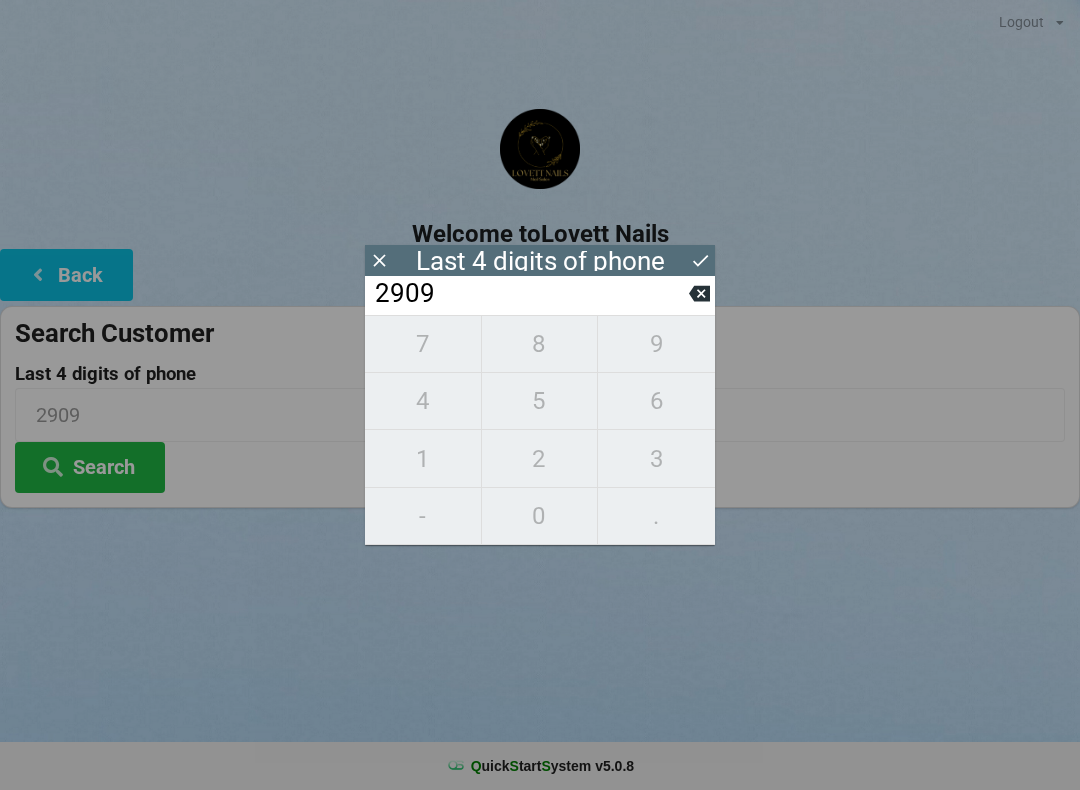 click at bounding box center [379, 260] 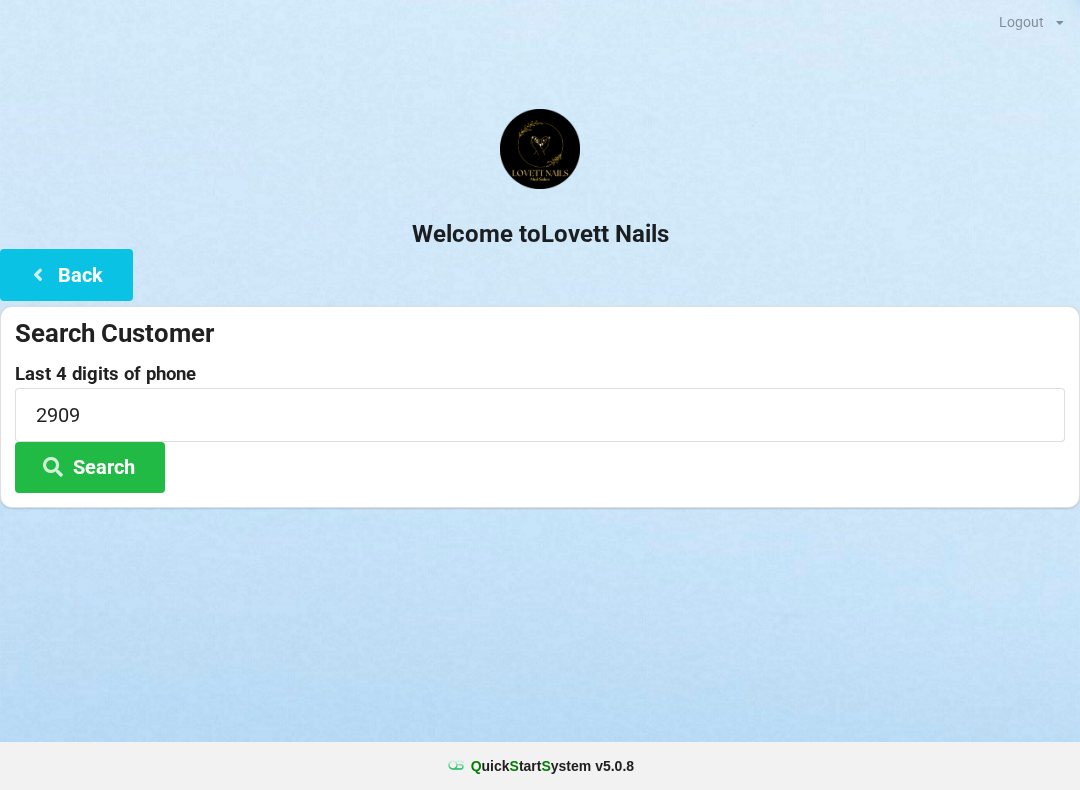 click on "Search" at bounding box center (90, 467) 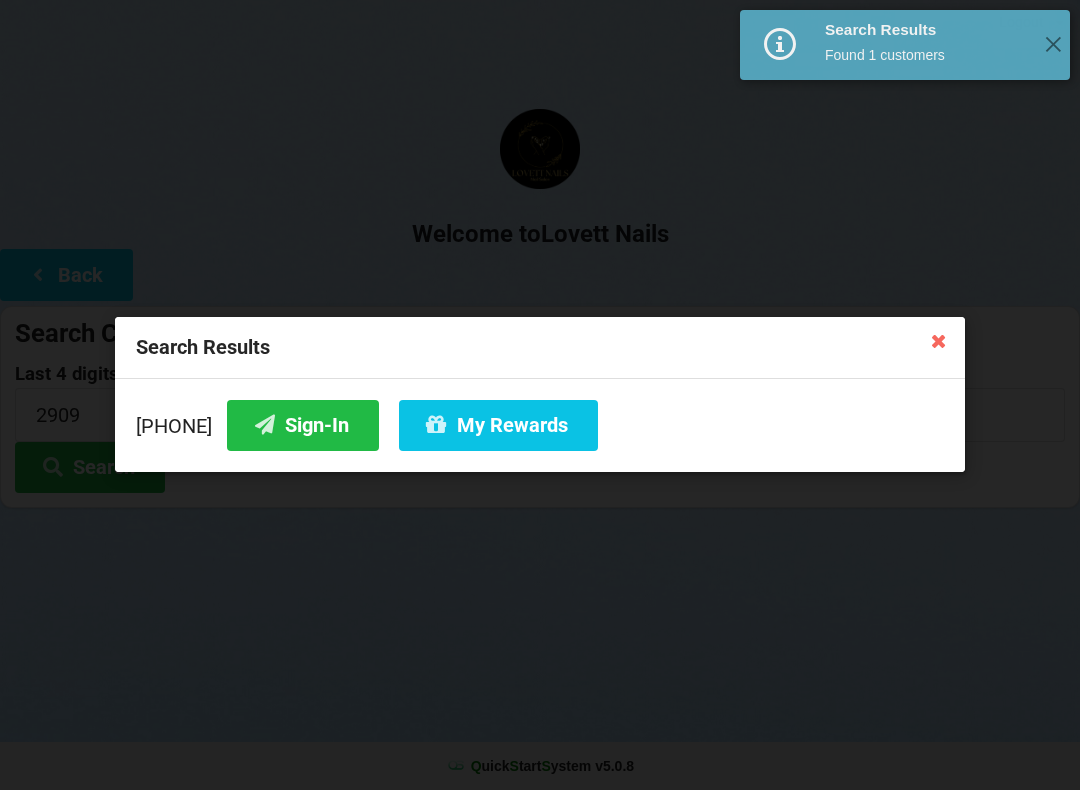 click on "My Rewards" at bounding box center (498, 425) 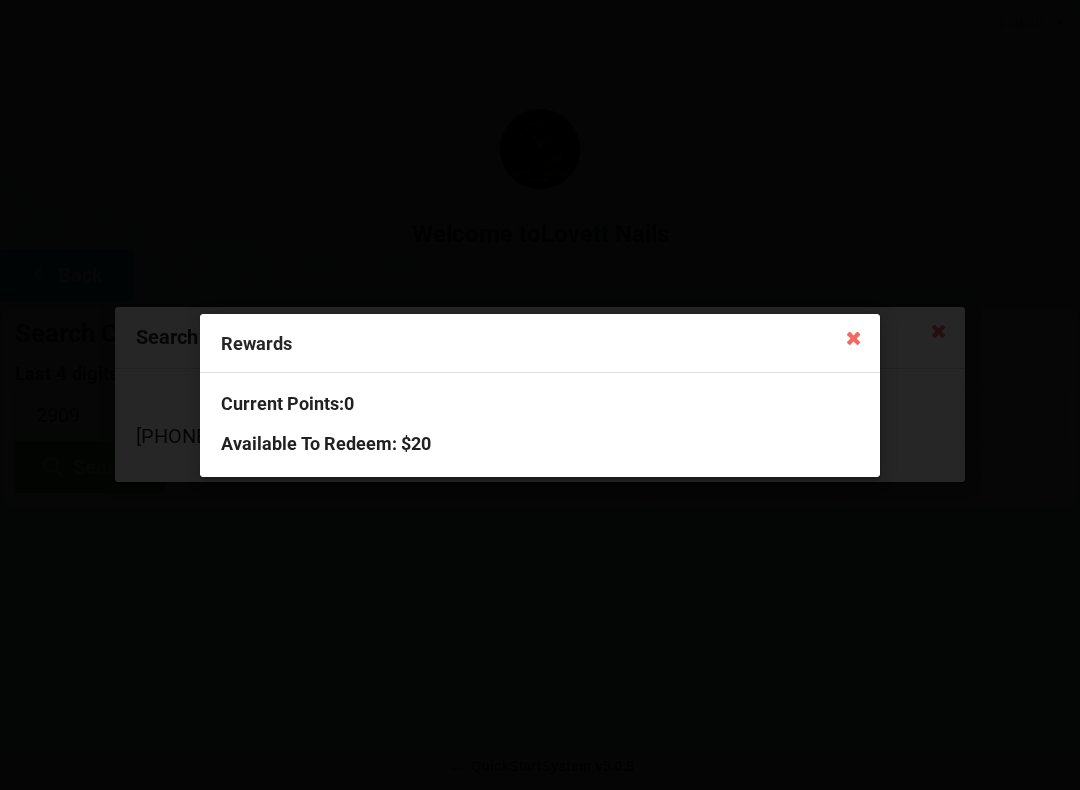 click on "Available To Redeem : $20" at bounding box center [540, 403] 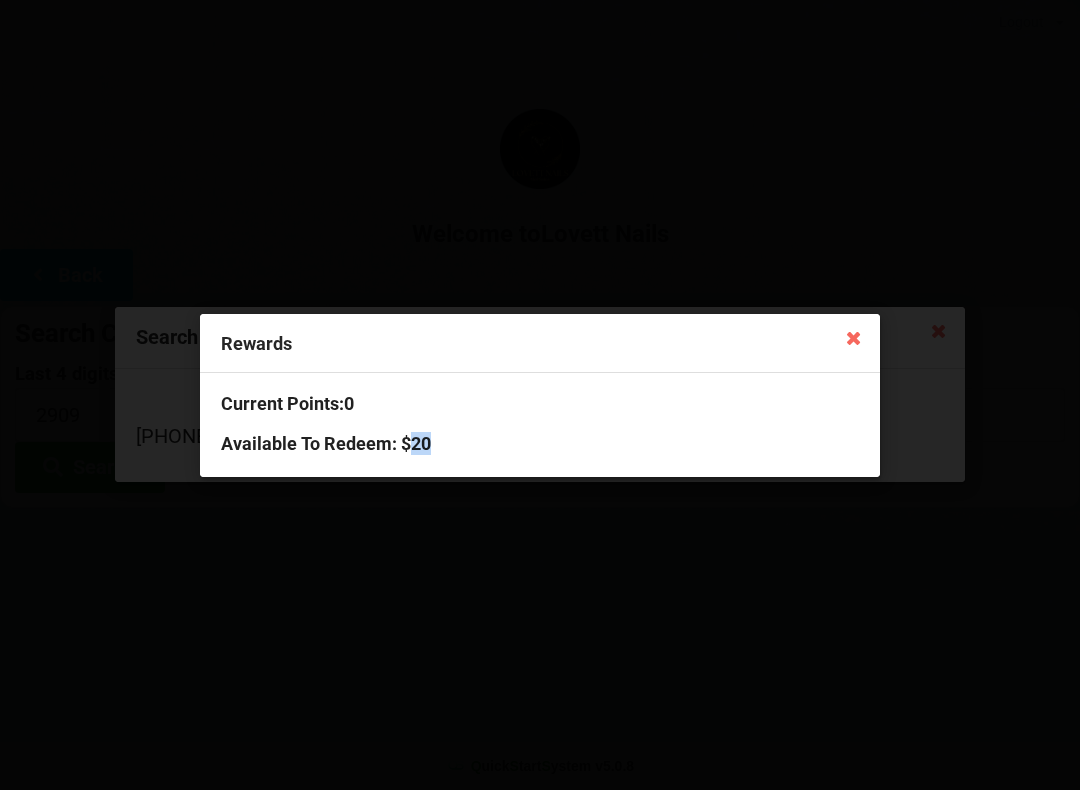 click on "Available To Redeem : $20" at bounding box center (540, 403) 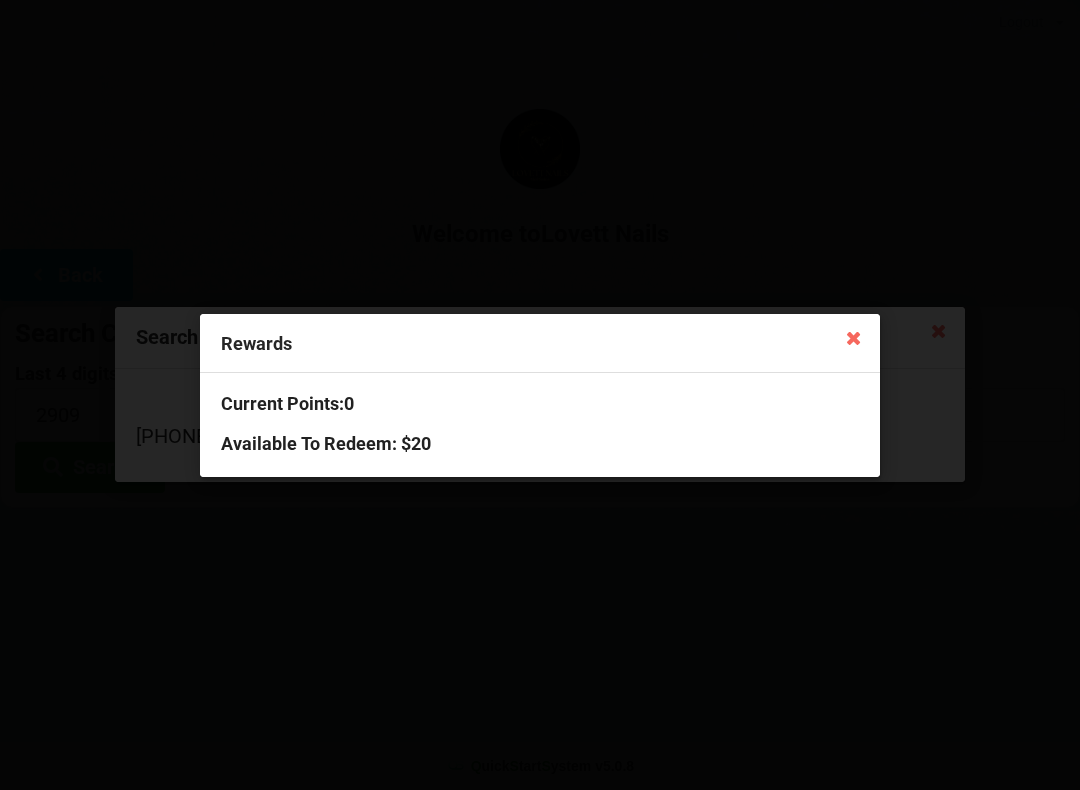 click on "Available To Redeem : $20" at bounding box center [540, 403] 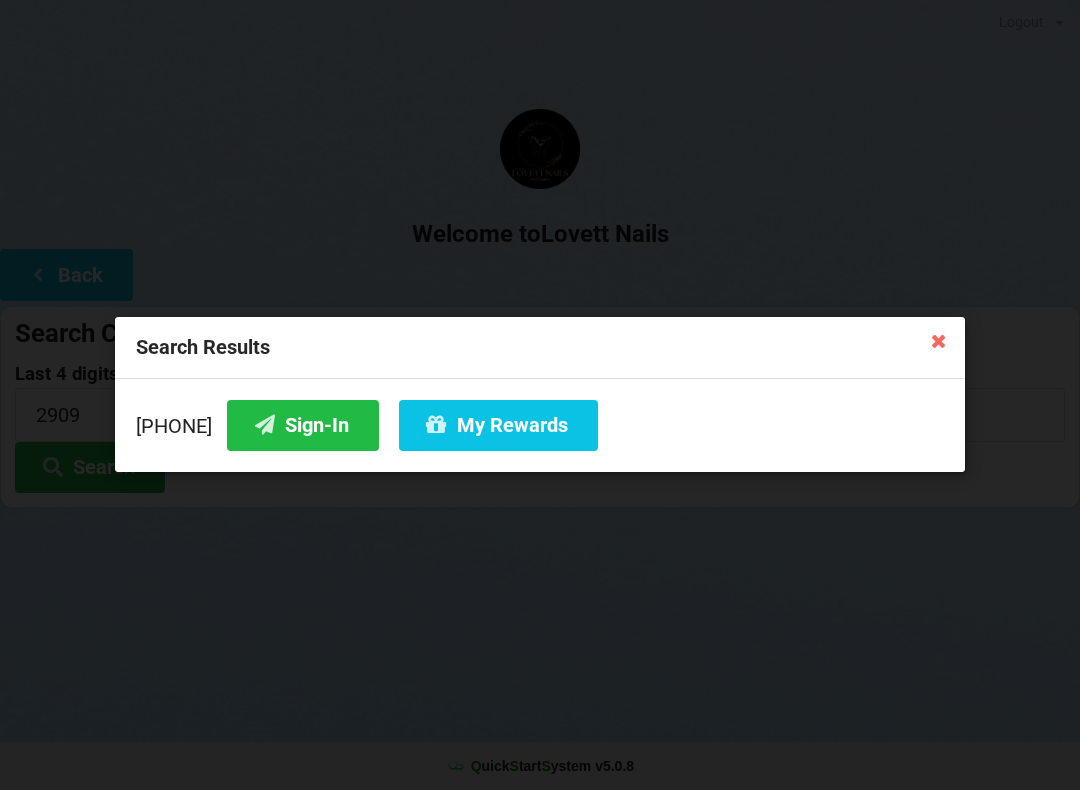 click at bounding box center (939, 340) 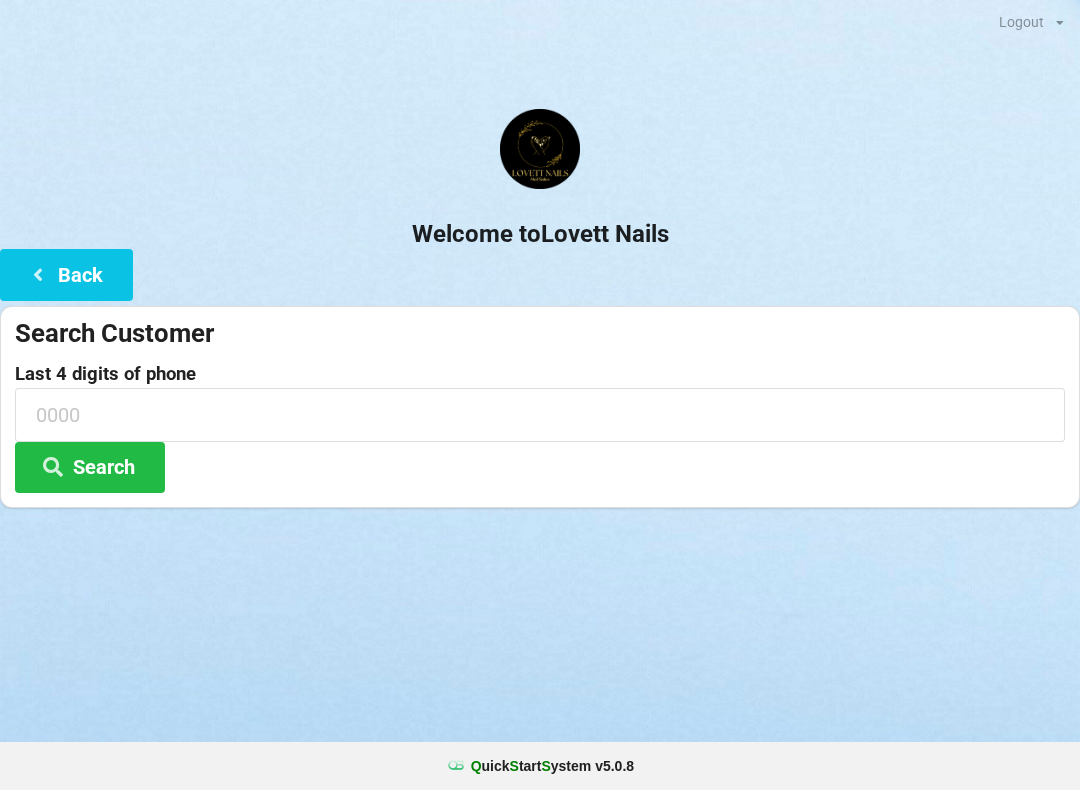 click on "Logout" at bounding box center [1021, 22] 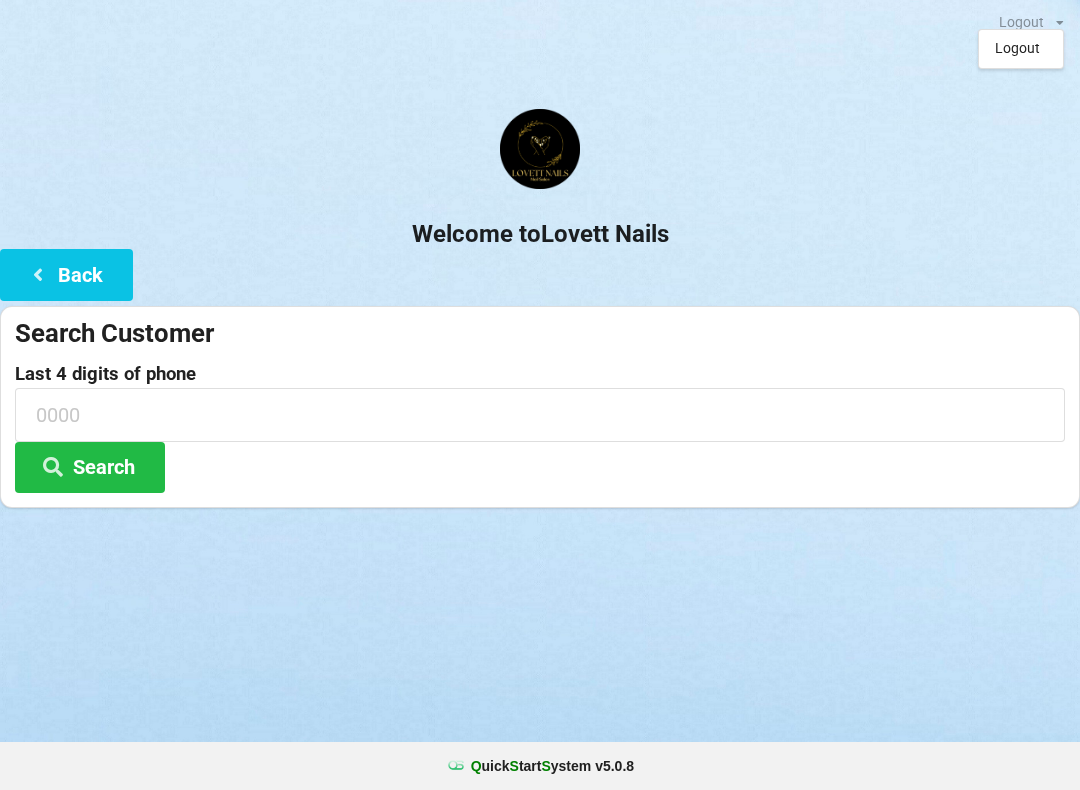 click on "Logout" at bounding box center (1017, 48) 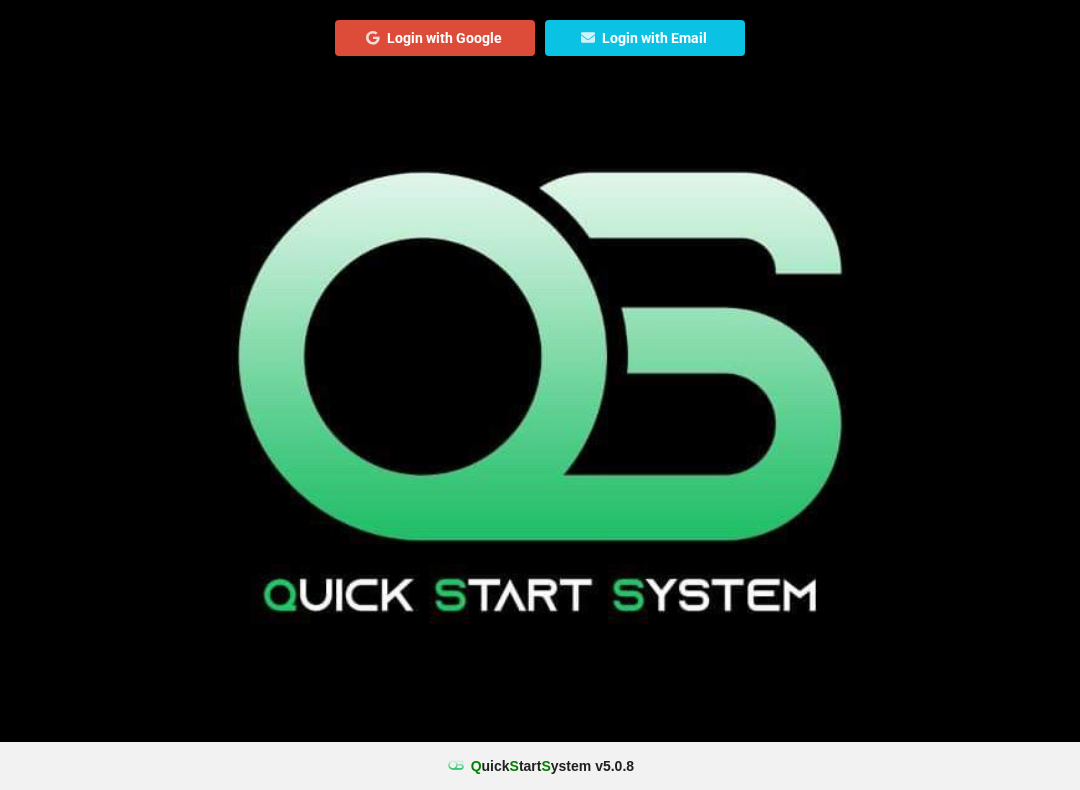 click on "Login with Email" at bounding box center [645, 38] 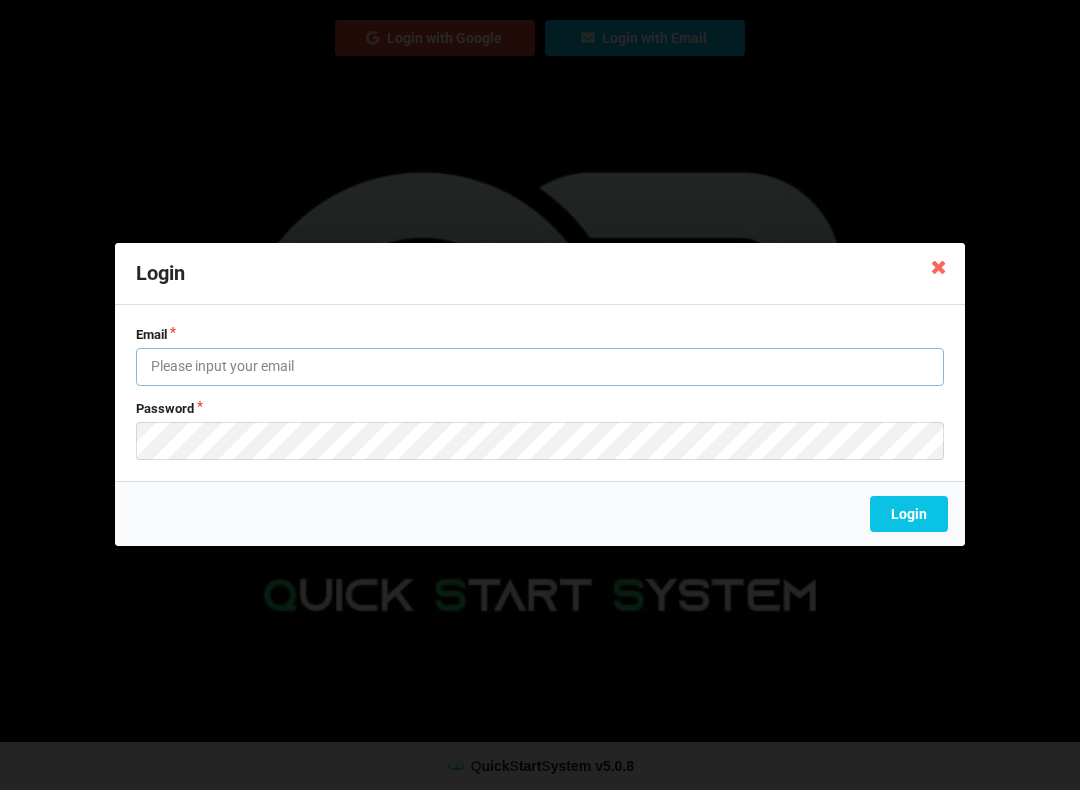 click at bounding box center [540, 367] 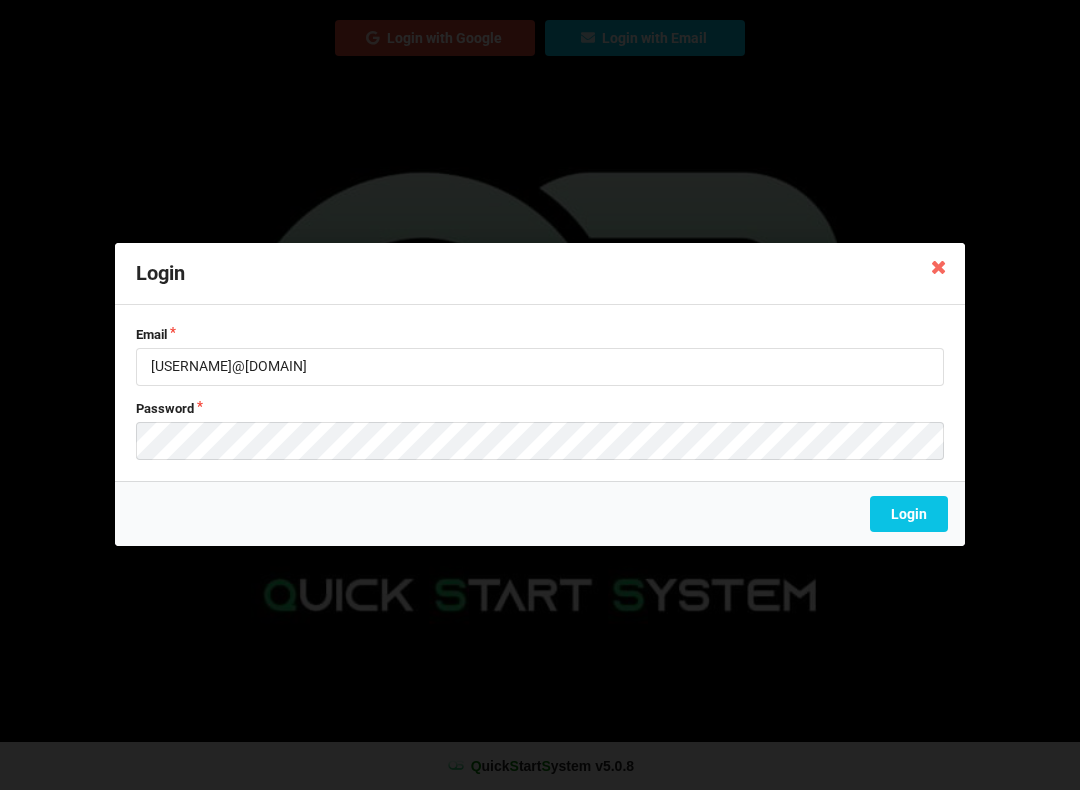 click on "Login" at bounding box center (909, 515) 